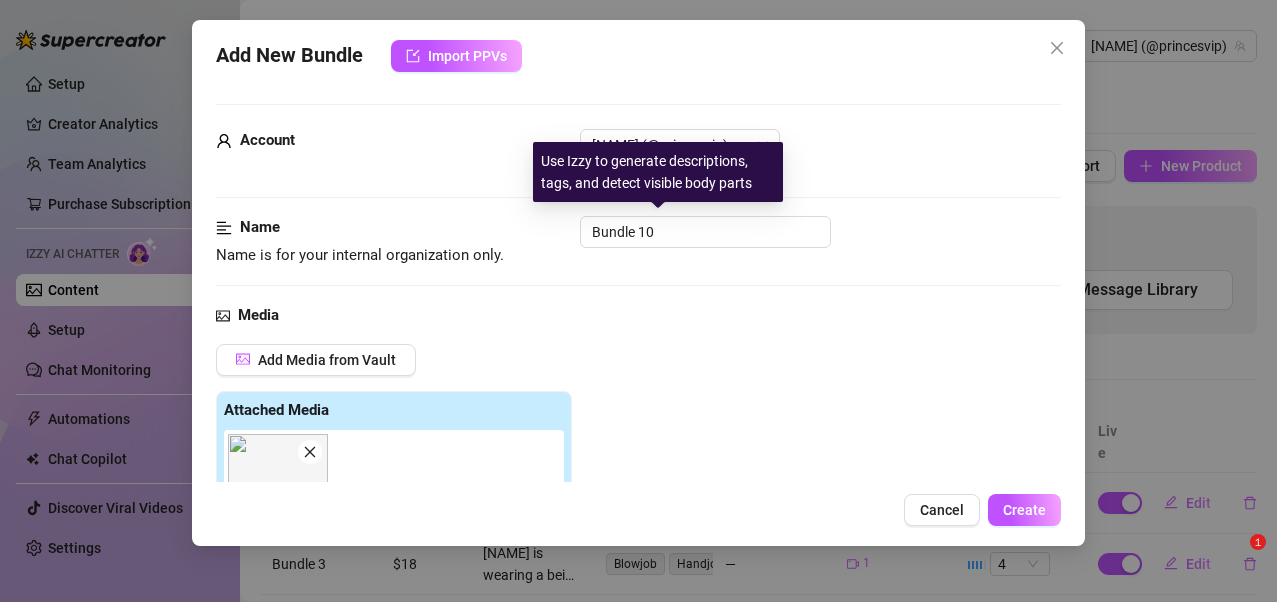 scroll, scrollTop: 0, scrollLeft: 0, axis: both 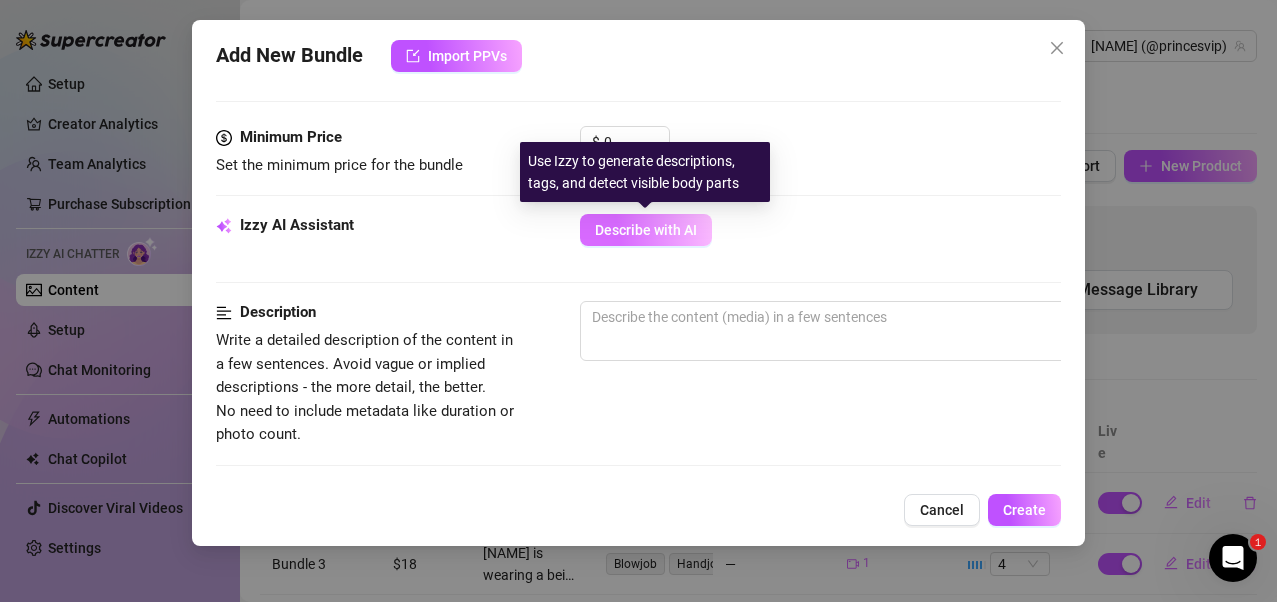 click on "Describe with AI" at bounding box center [646, 230] 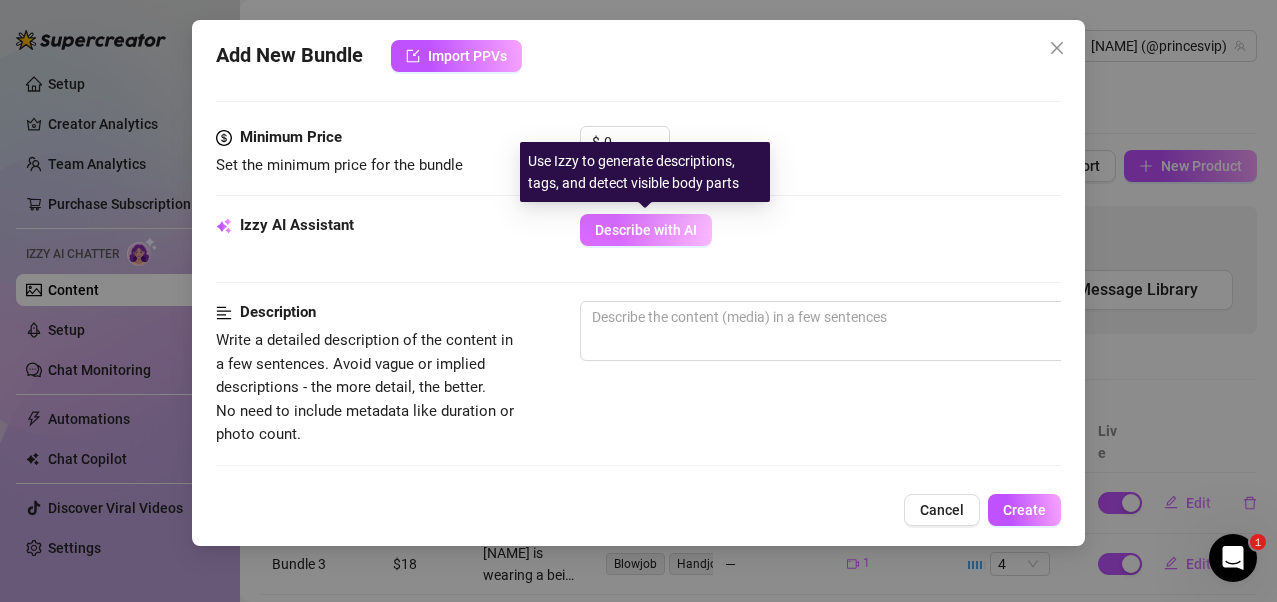 click on "Describe with AI" at bounding box center (646, 230) 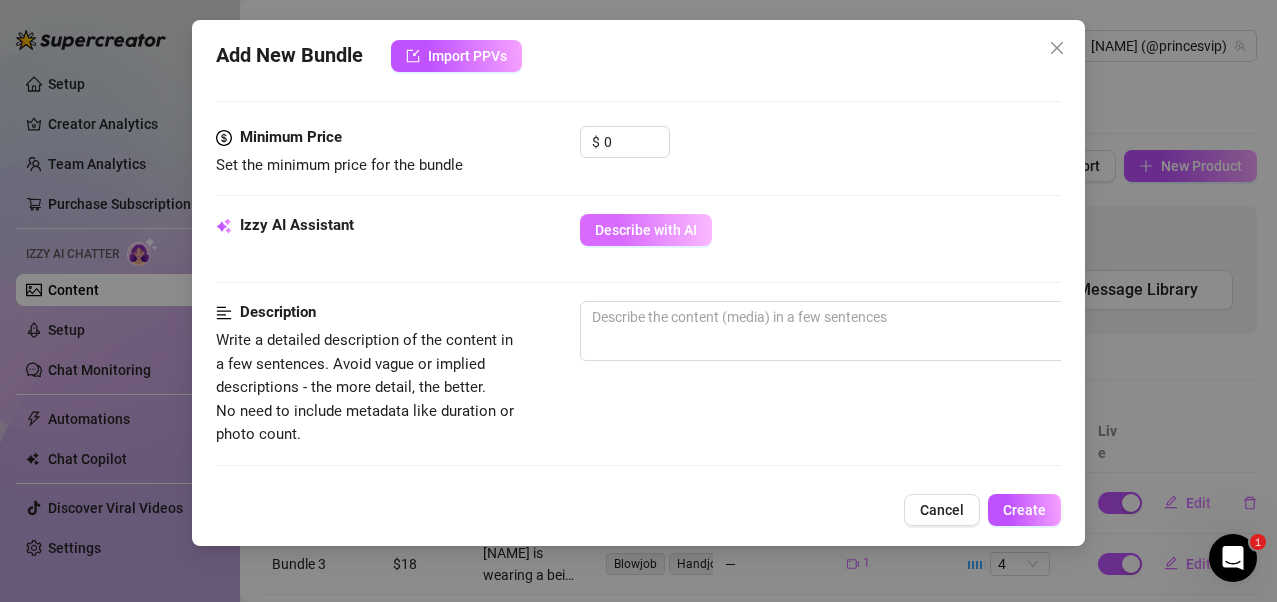 click on "Describe with AI" at bounding box center [646, 230] 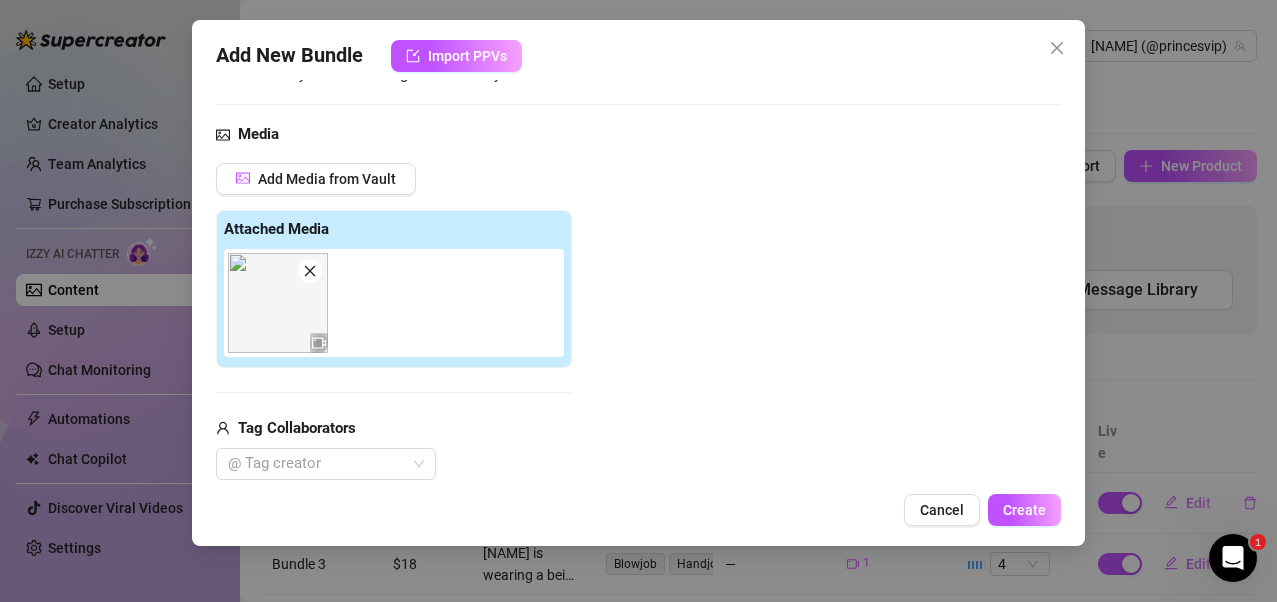scroll, scrollTop: 755, scrollLeft: 0, axis: vertical 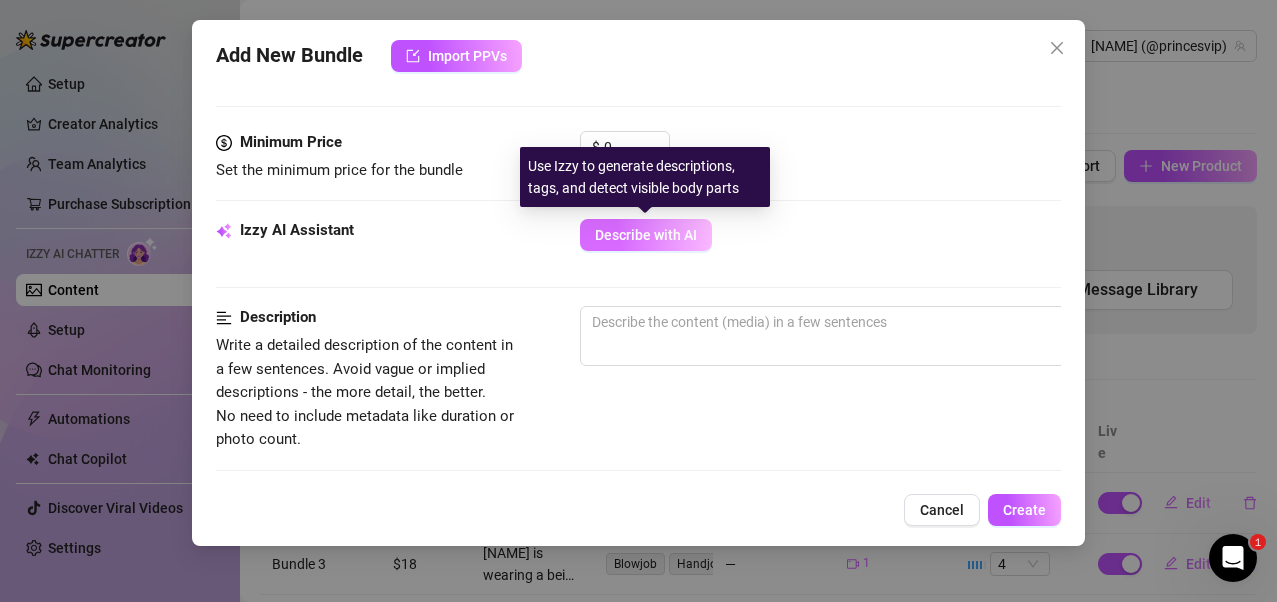 click on "Describe with AI" at bounding box center (646, 235) 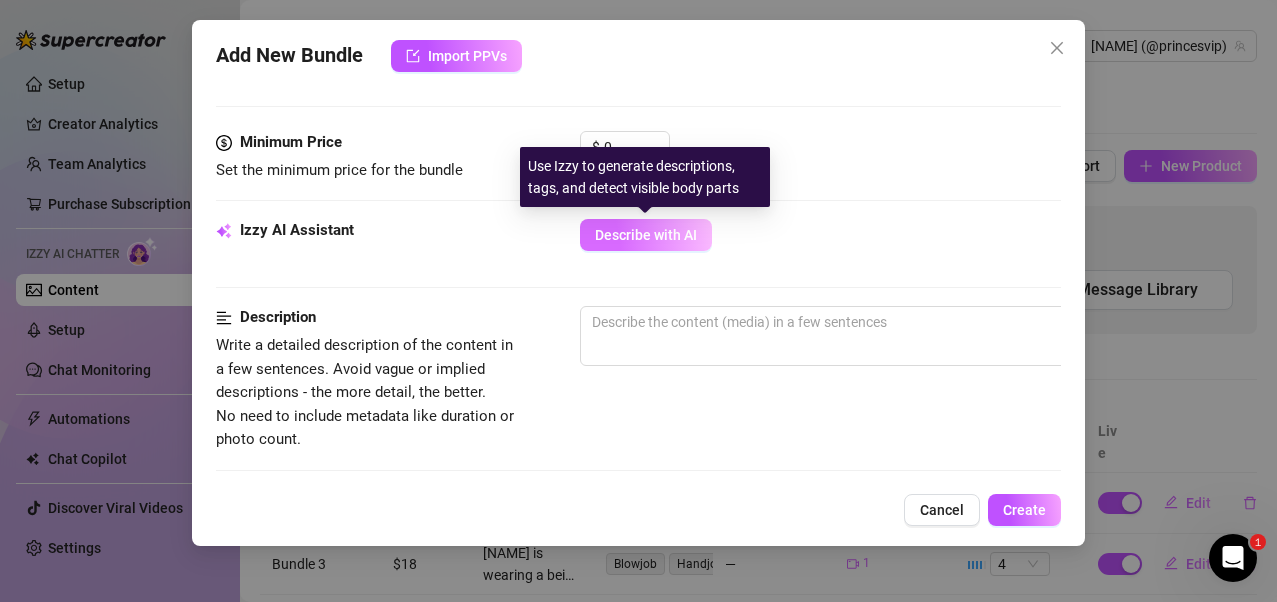 click on "Describe with AI" at bounding box center (646, 235) 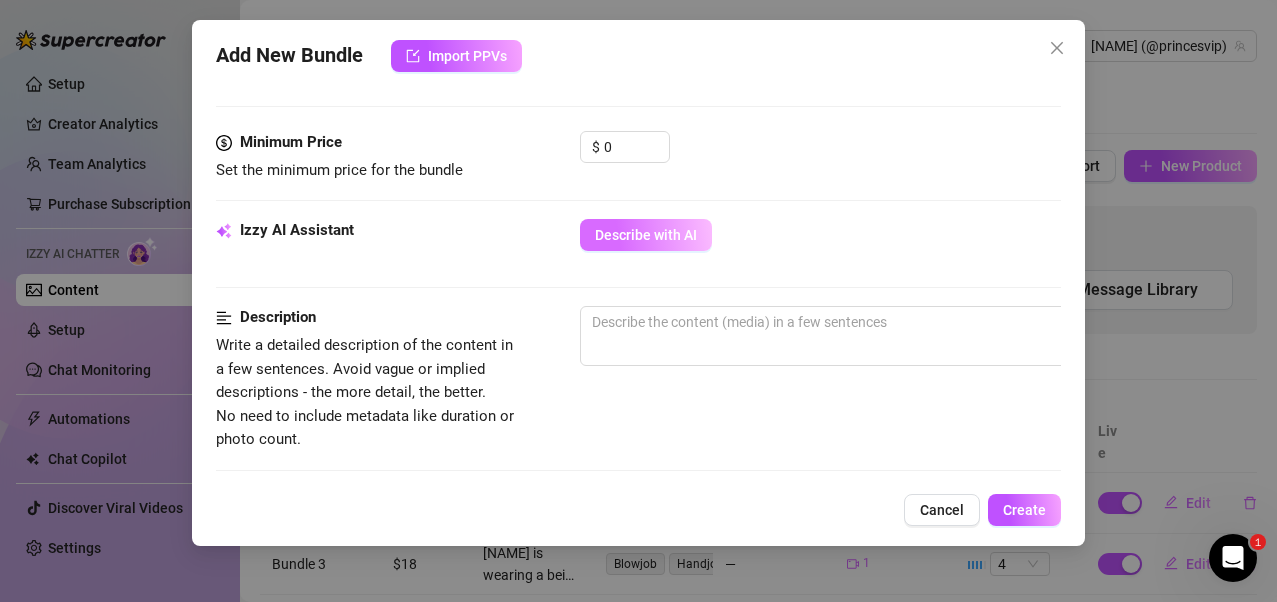 click on "Describe with AI" at bounding box center (646, 235) 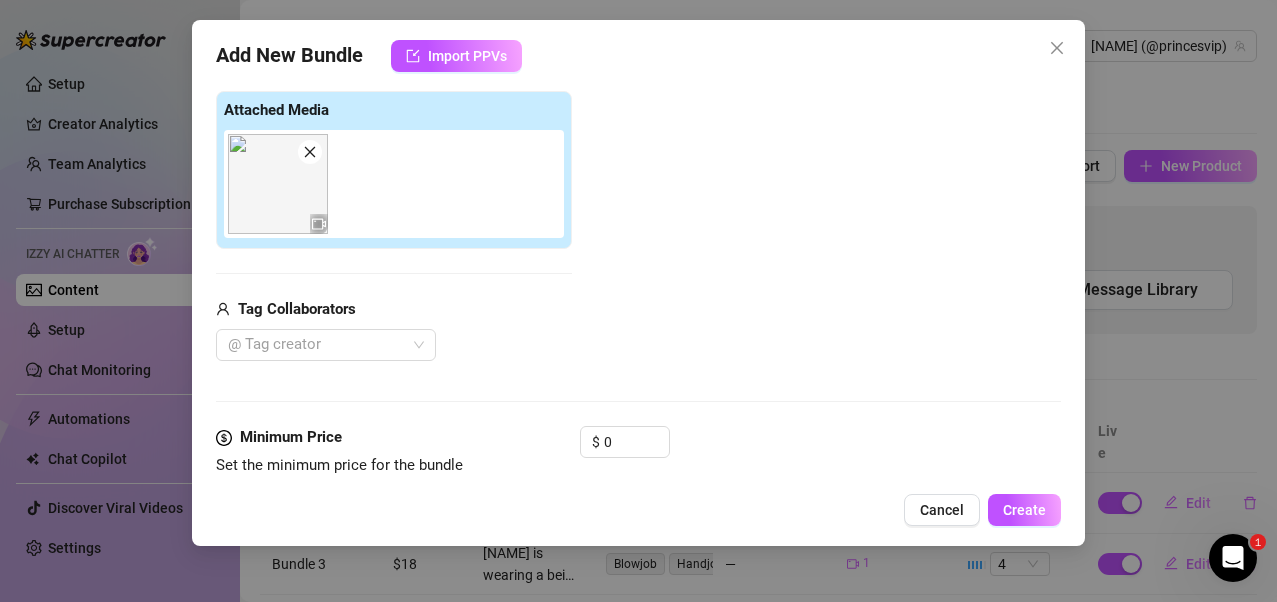 scroll, scrollTop: 500, scrollLeft: 0, axis: vertical 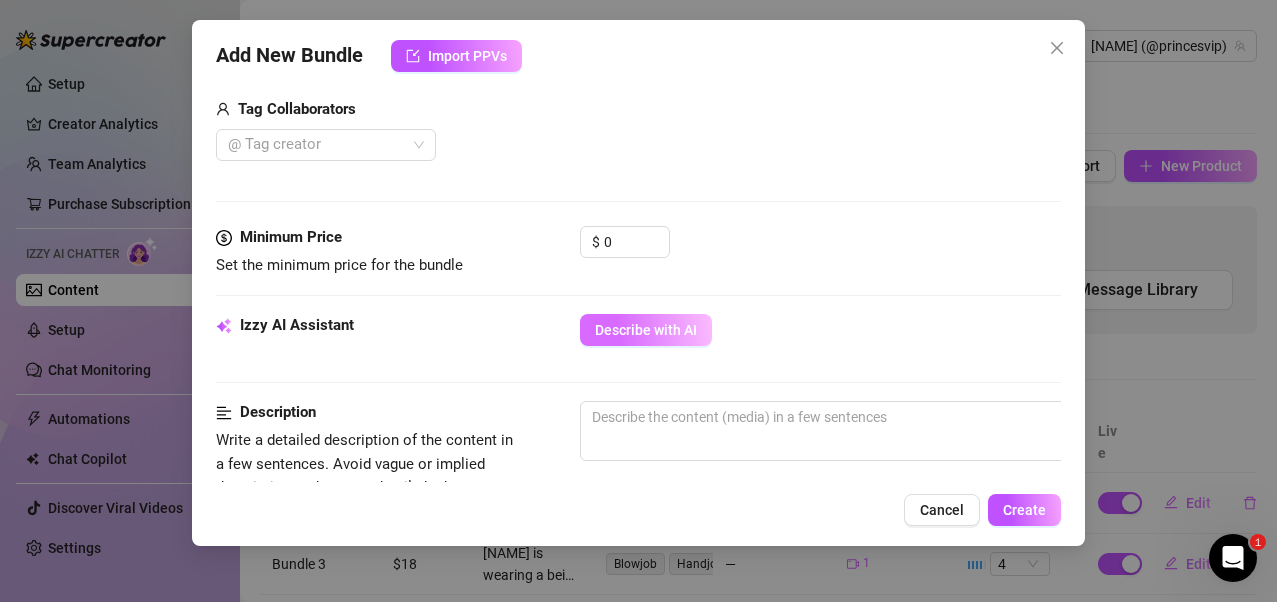 click on "Describe with AI" at bounding box center (646, 330) 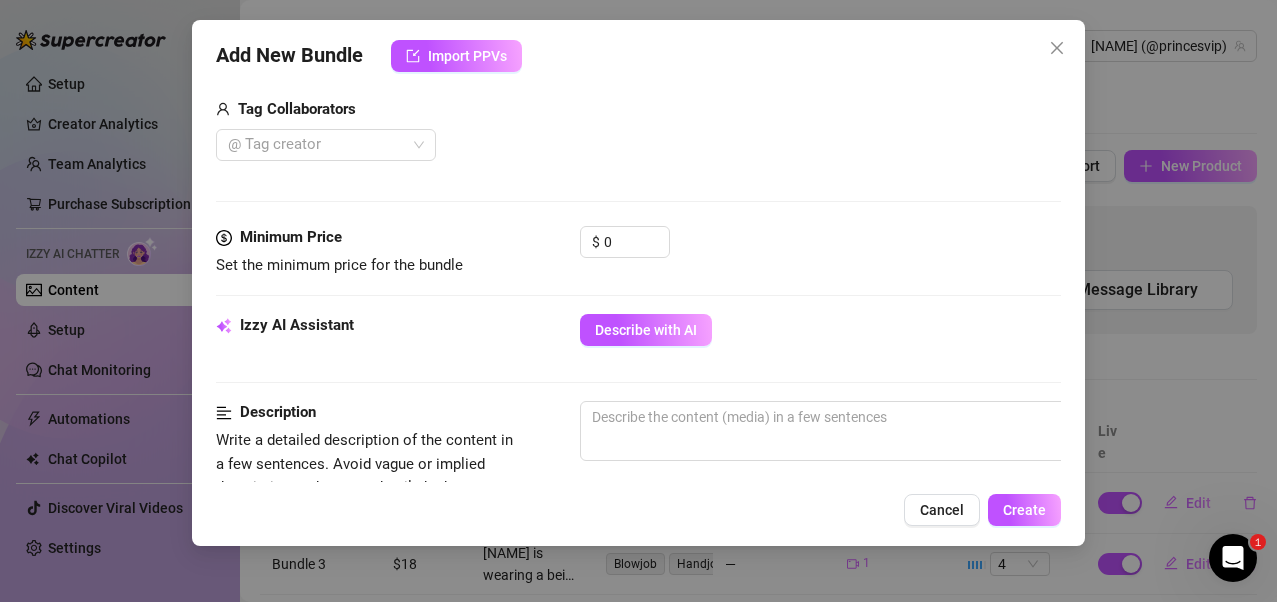 click on "Add New Bundle Import PPVs Account [NAME] (@princesvip) Name Name is for your internal organization only. Bundle 10 Media Add Media from Vault Attached Media Tag Collaborators   @ Tag creator Minimum Price Set the minimum price for the bundle $ 0 Izzy AI Assistant Describe with AI Description Write a detailed description of the content in a few sentences. Avoid vague or implied descriptions - the more detail, the better.  No need to include metadata like duration or photo count. Tags Simple keywords that describe and summarize the content, like specific fetishes, positions, categories.   Select or enter new tags Visible Body Parts Select the body parts clearly visible in the content. This helps Izzy AI suggest media and answer fan questions more accurately.   Select or enter new visible body parts Caption Example Provide a sample caption that reflects the exact style you'd use in a chatting session. This is your chance to show the AI how you prefer to communicate. Exclusivity 1 - Least Exclusive Cancel" at bounding box center [639, 283] 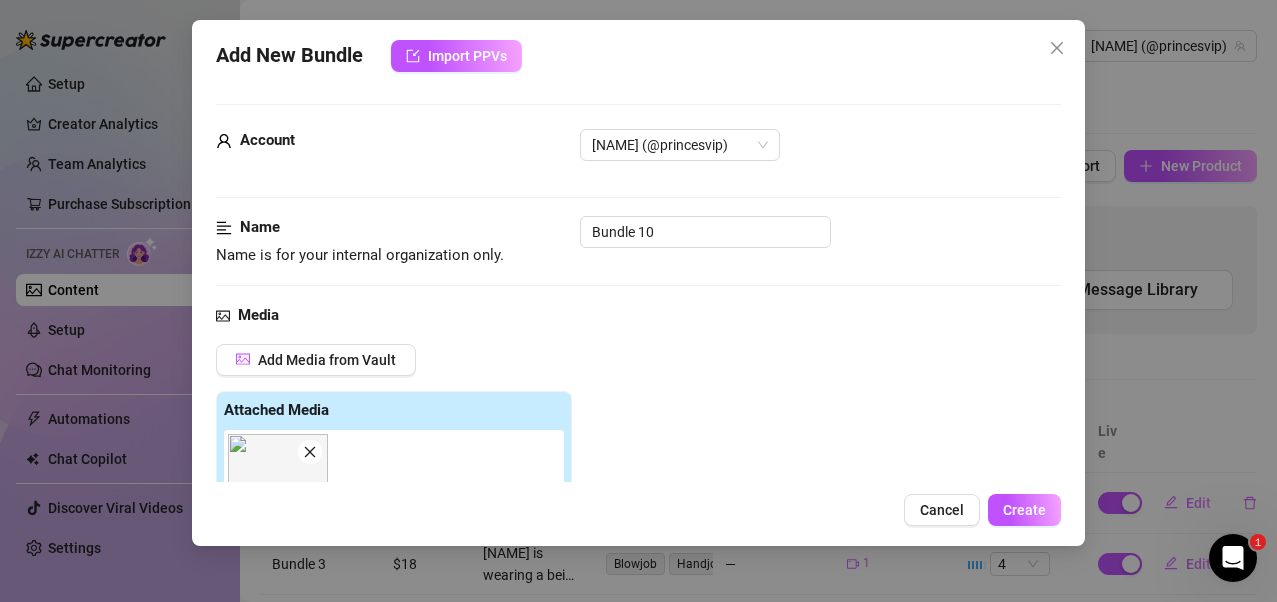 scroll, scrollTop: 300, scrollLeft: 0, axis: vertical 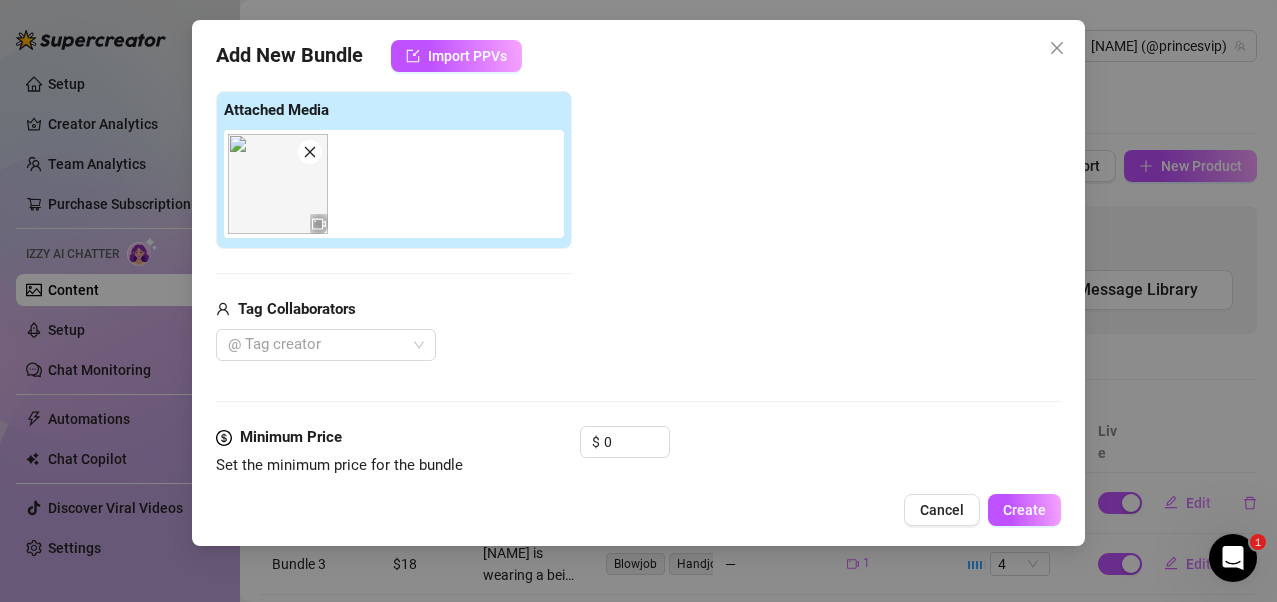 click 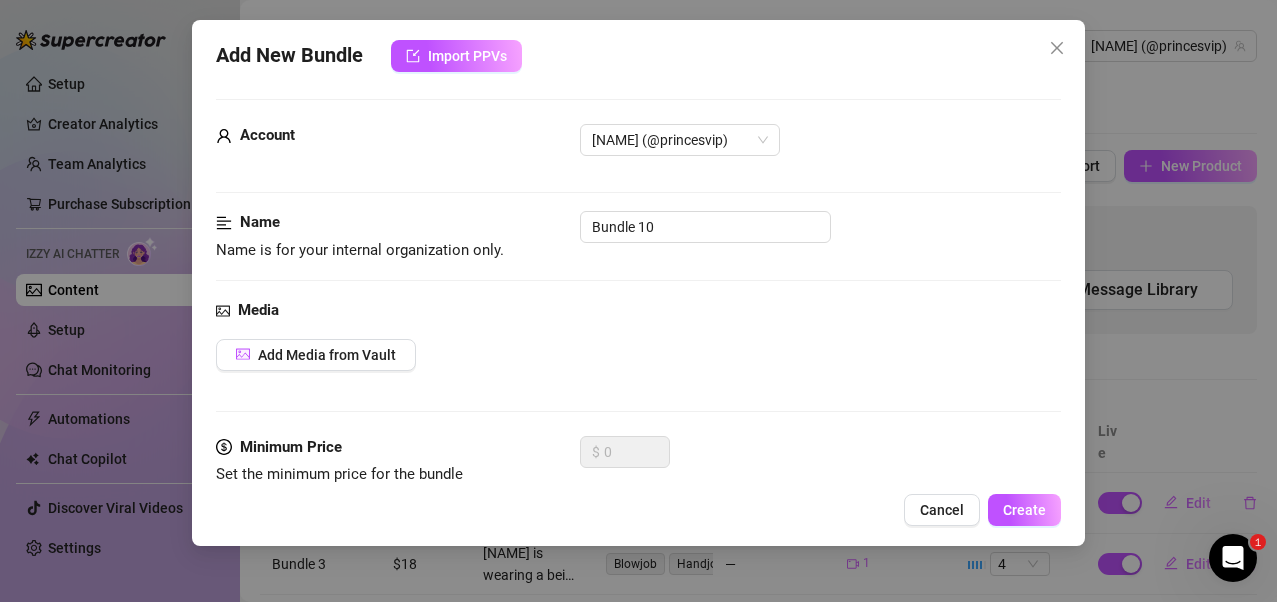 scroll, scrollTop: 0, scrollLeft: 0, axis: both 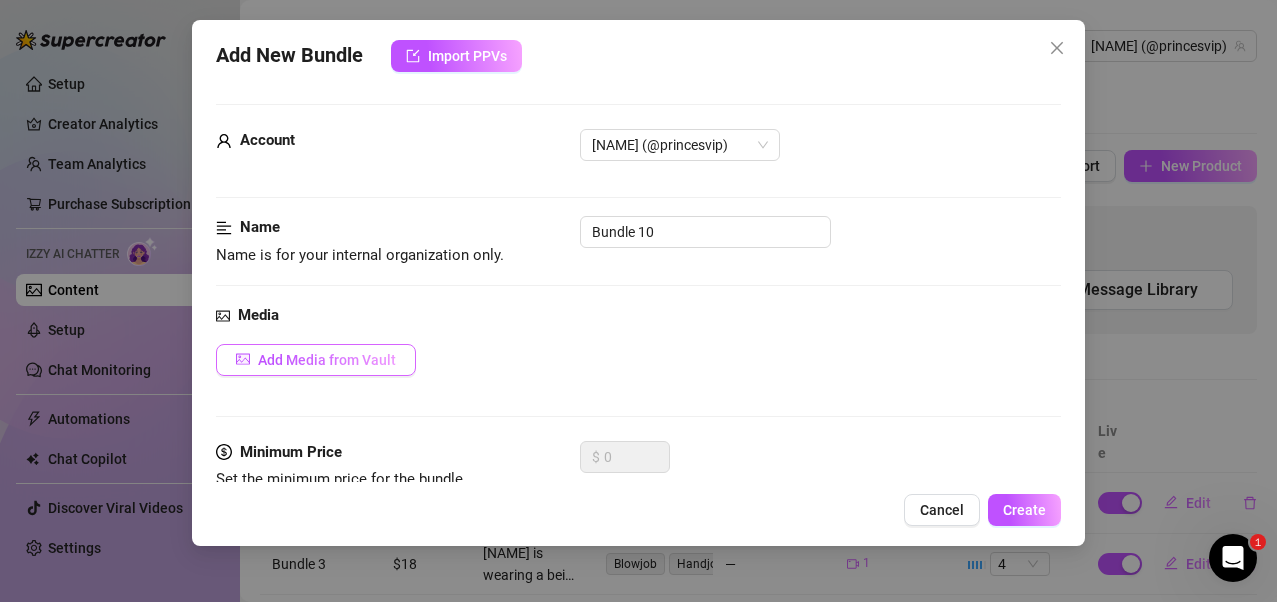click on "Add Media from Vault" at bounding box center [327, 360] 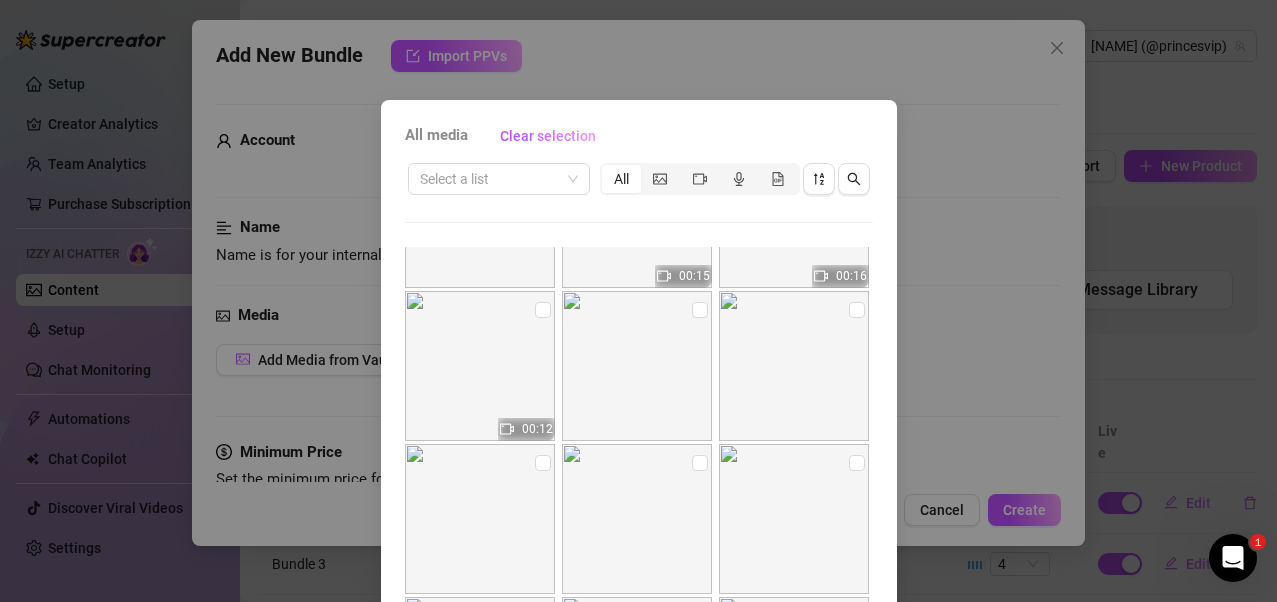 scroll, scrollTop: 754, scrollLeft: 0, axis: vertical 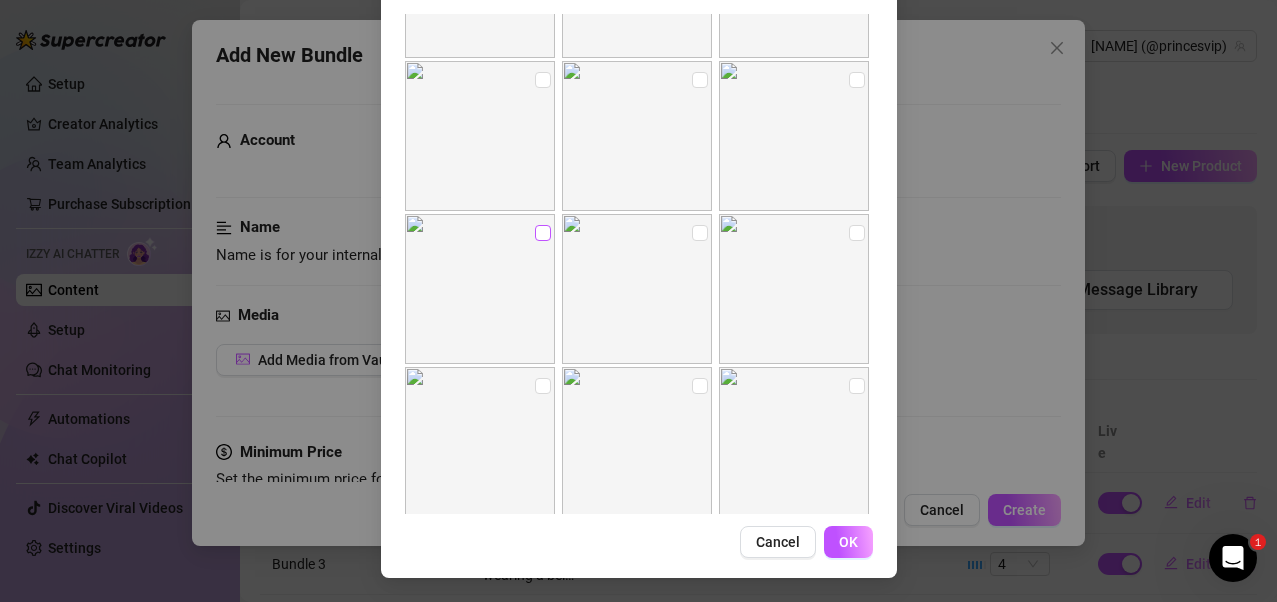click at bounding box center [543, 233] 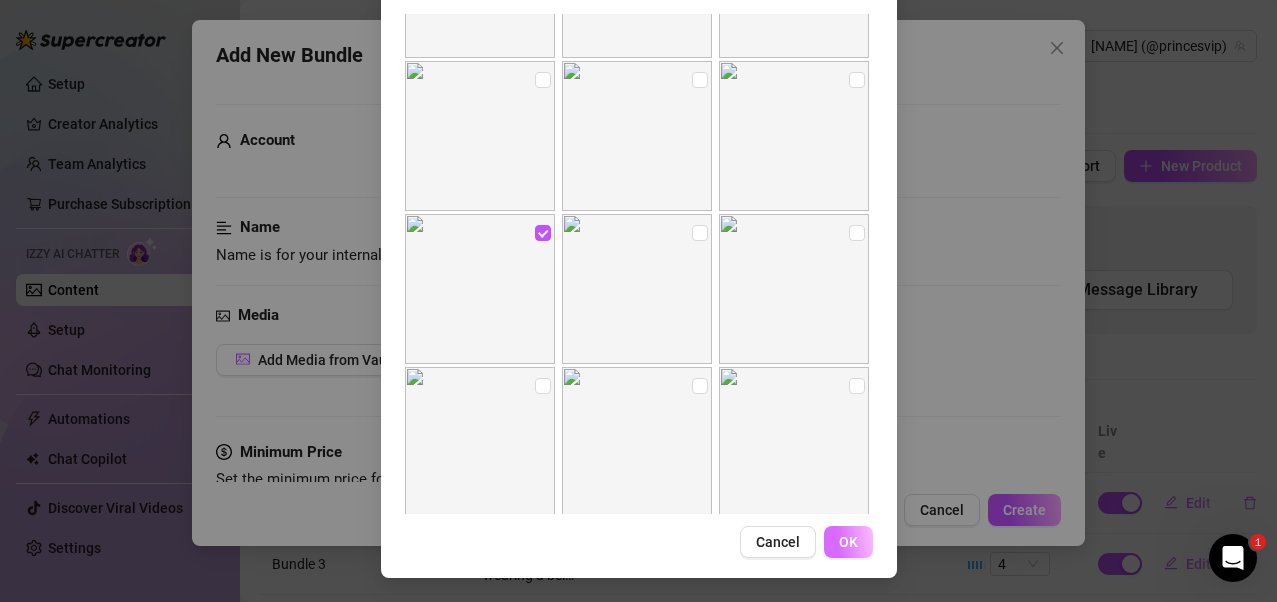 click on "OK" at bounding box center [848, 542] 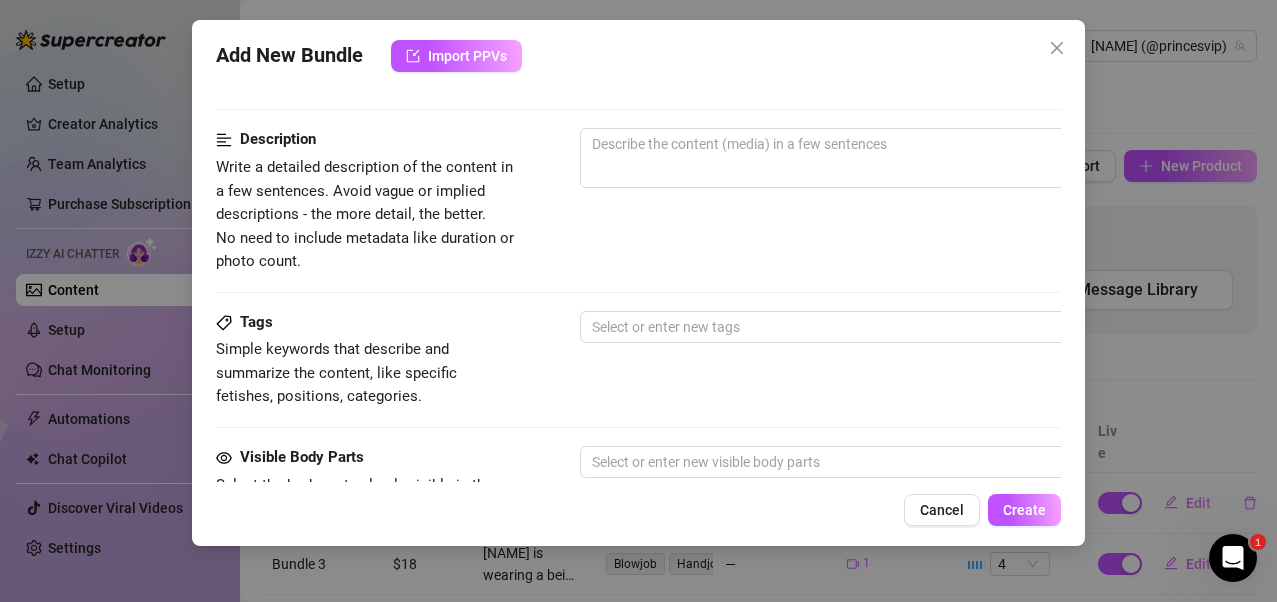 scroll, scrollTop: 373, scrollLeft: 0, axis: vertical 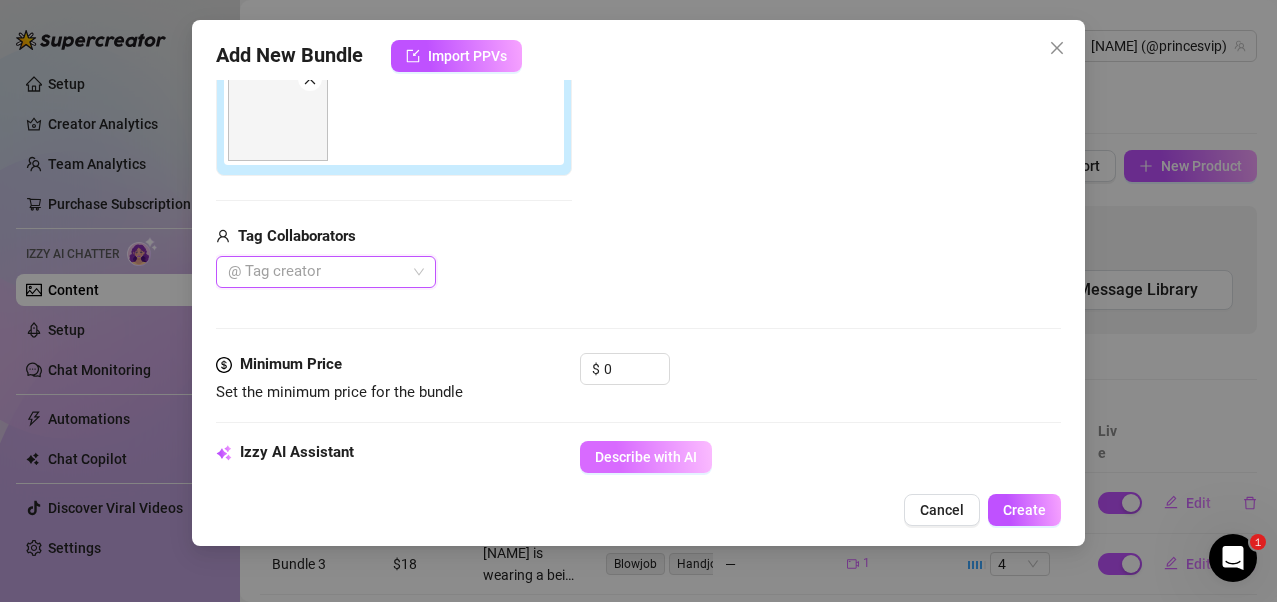 click on "Describe with AI" at bounding box center [646, 457] 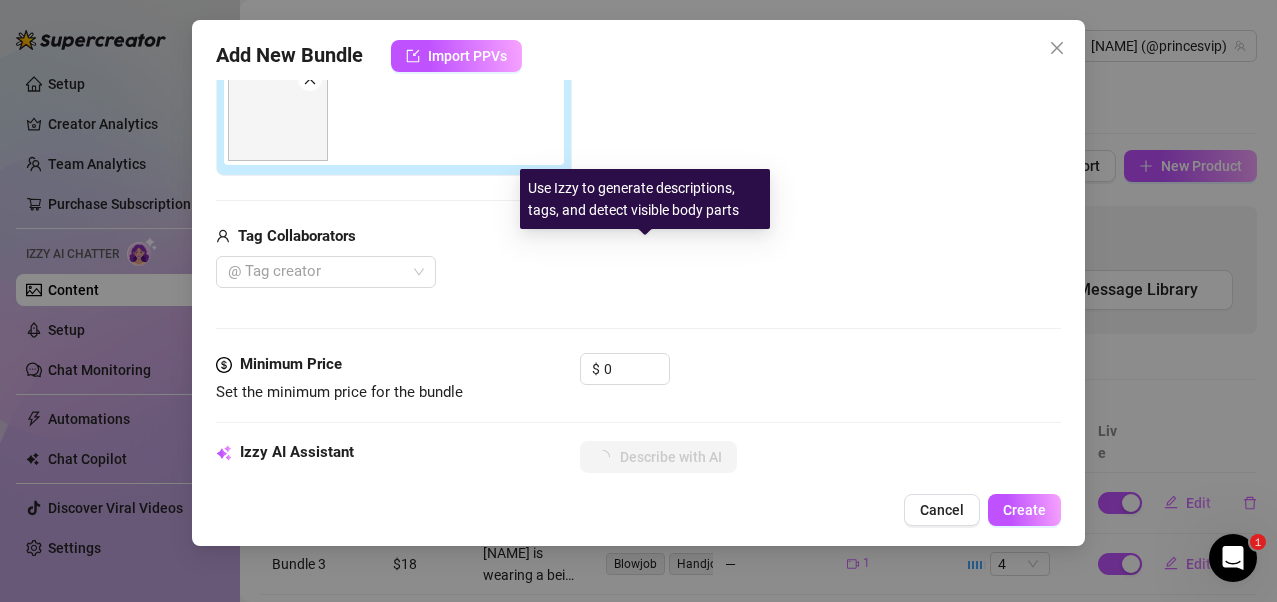 scroll, scrollTop: 573, scrollLeft: 0, axis: vertical 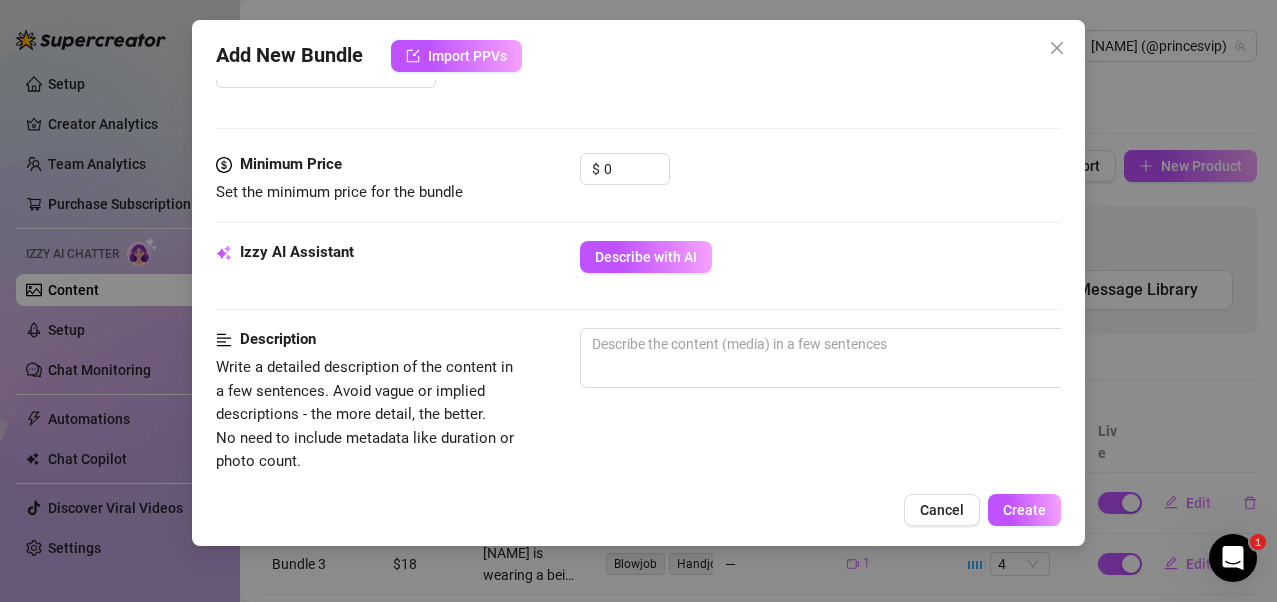 click on "Izzy AI Assistant Describe with AI" at bounding box center [639, 266] 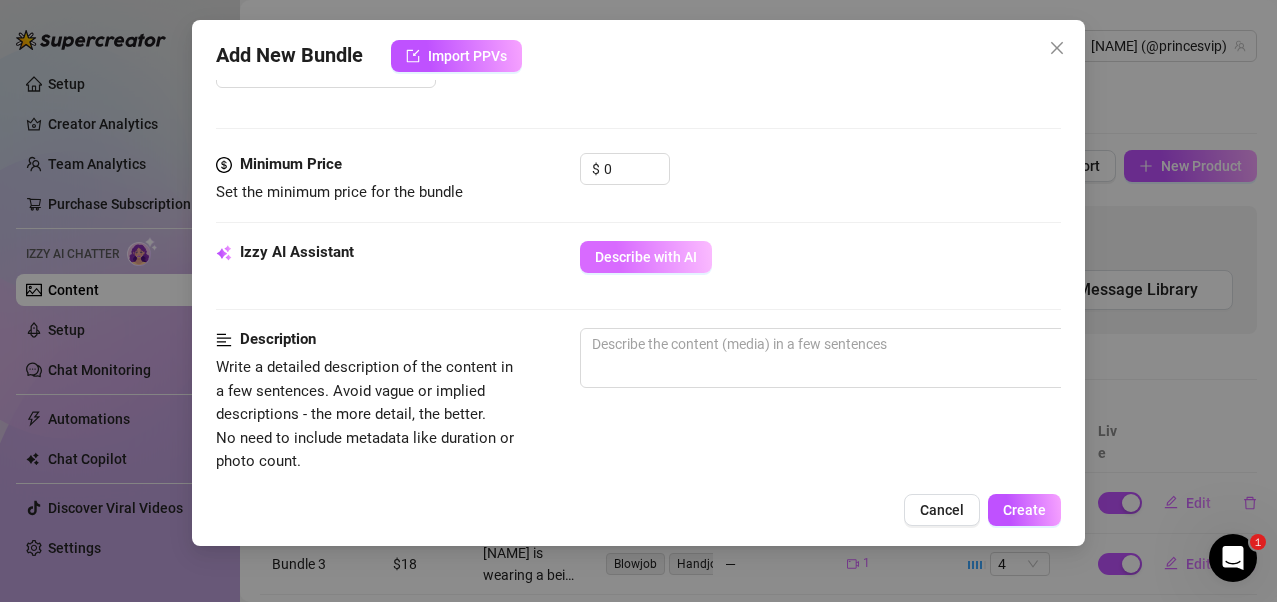 click on "Describe with AI" at bounding box center (646, 257) 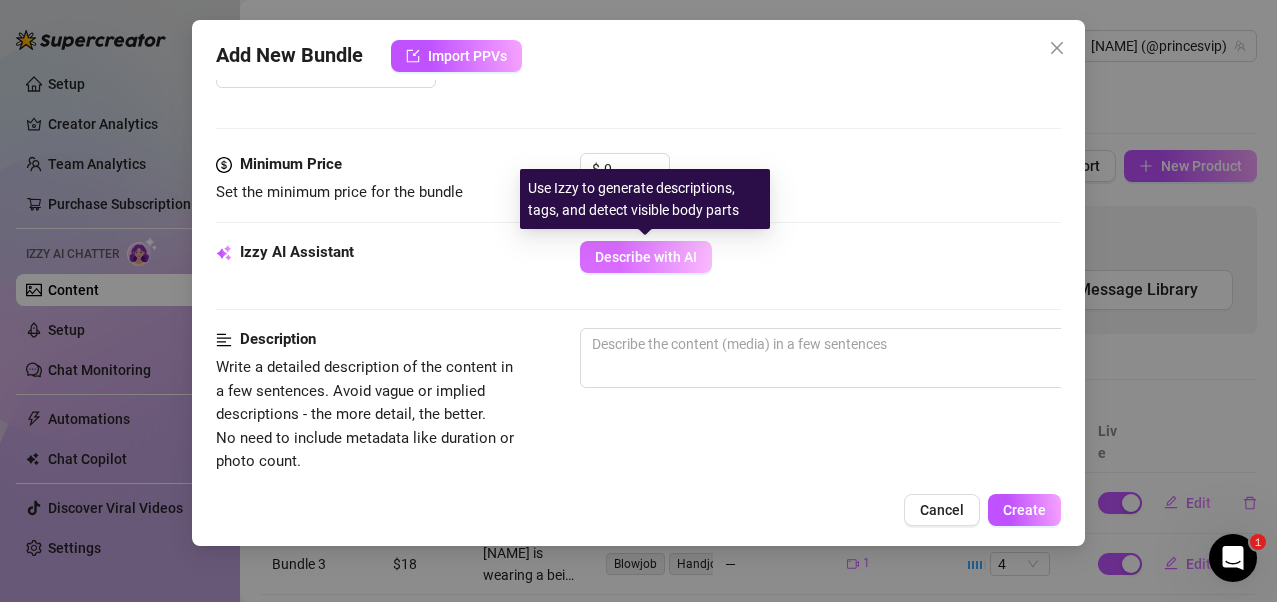 click on "Describe with AI" at bounding box center (646, 257) 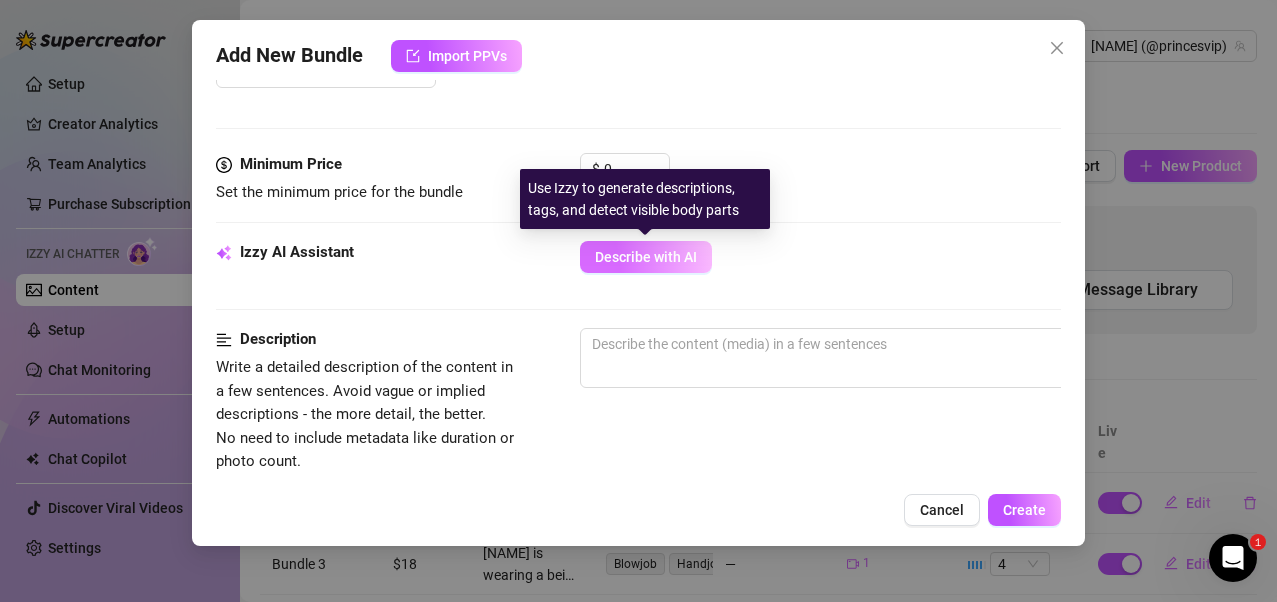 click on "Describe with AI" at bounding box center [646, 257] 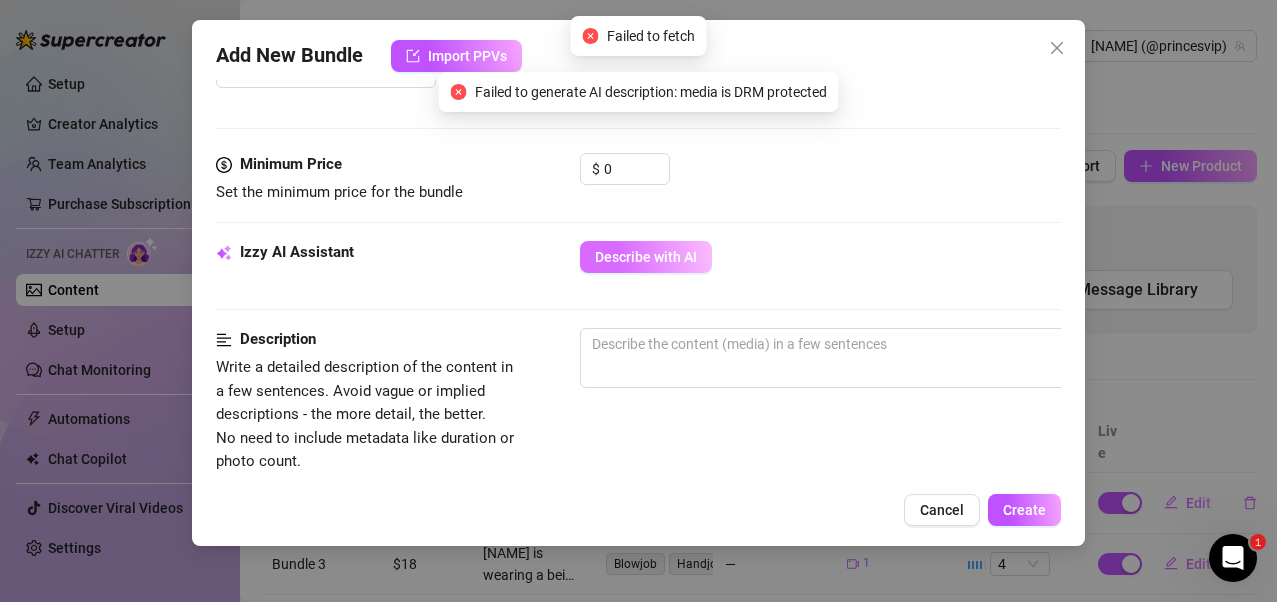 click on "Describe with AI" at bounding box center [821, 257] 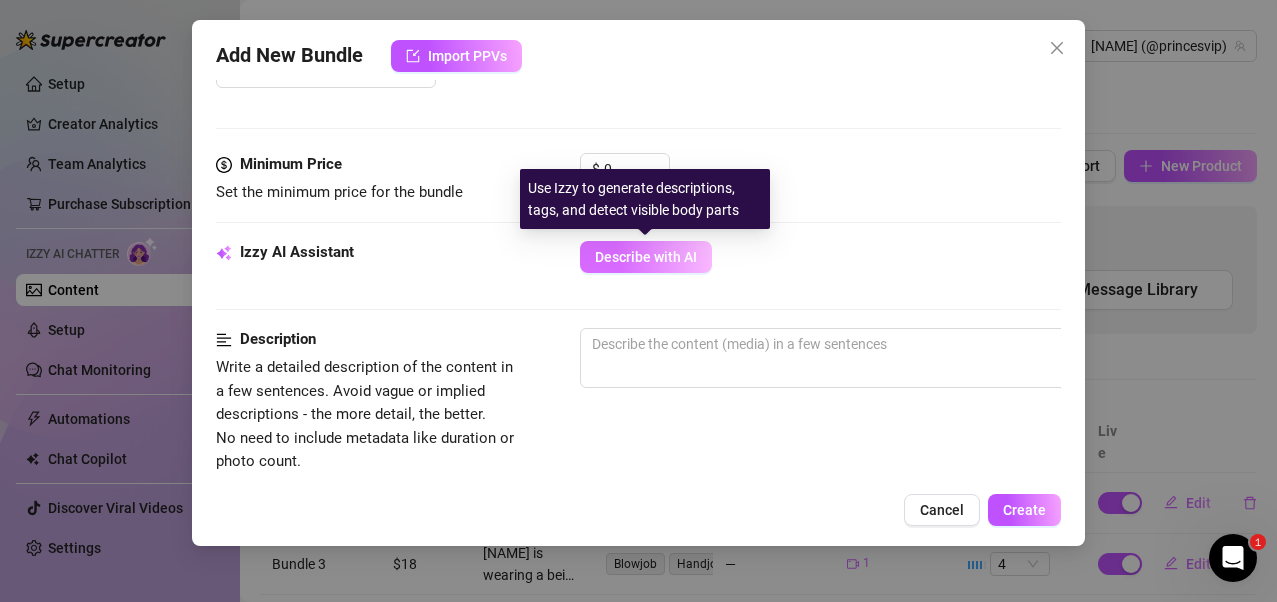click on "Describe with AI" at bounding box center [646, 257] 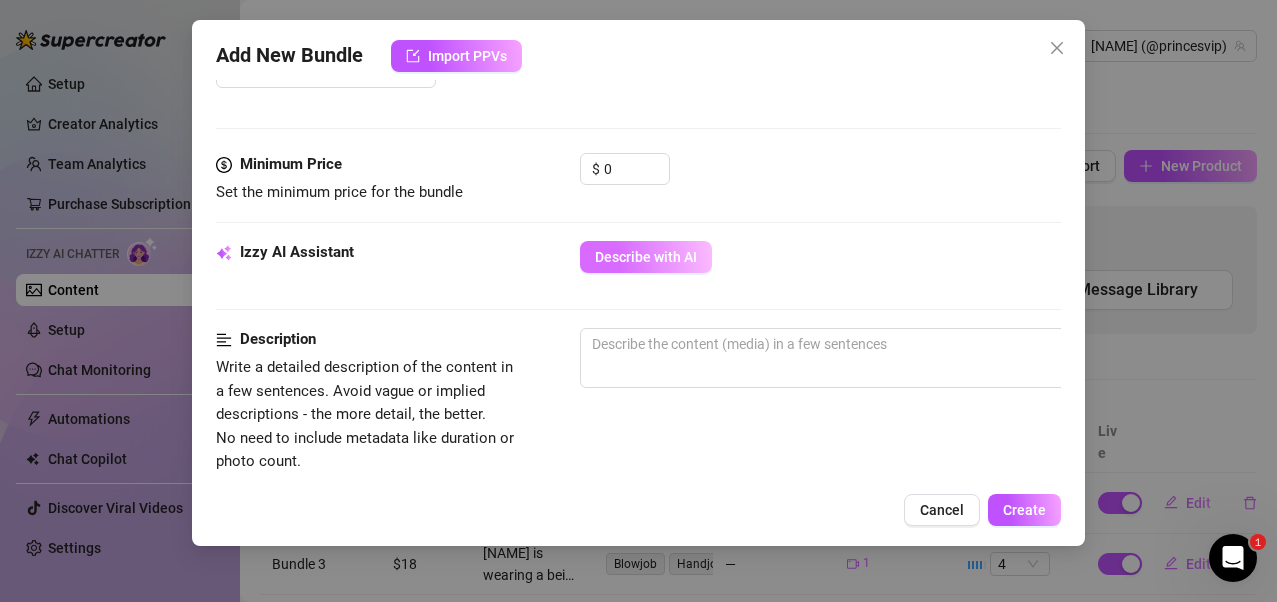 click on "Describe with AI" at bounding box center (646, 257) 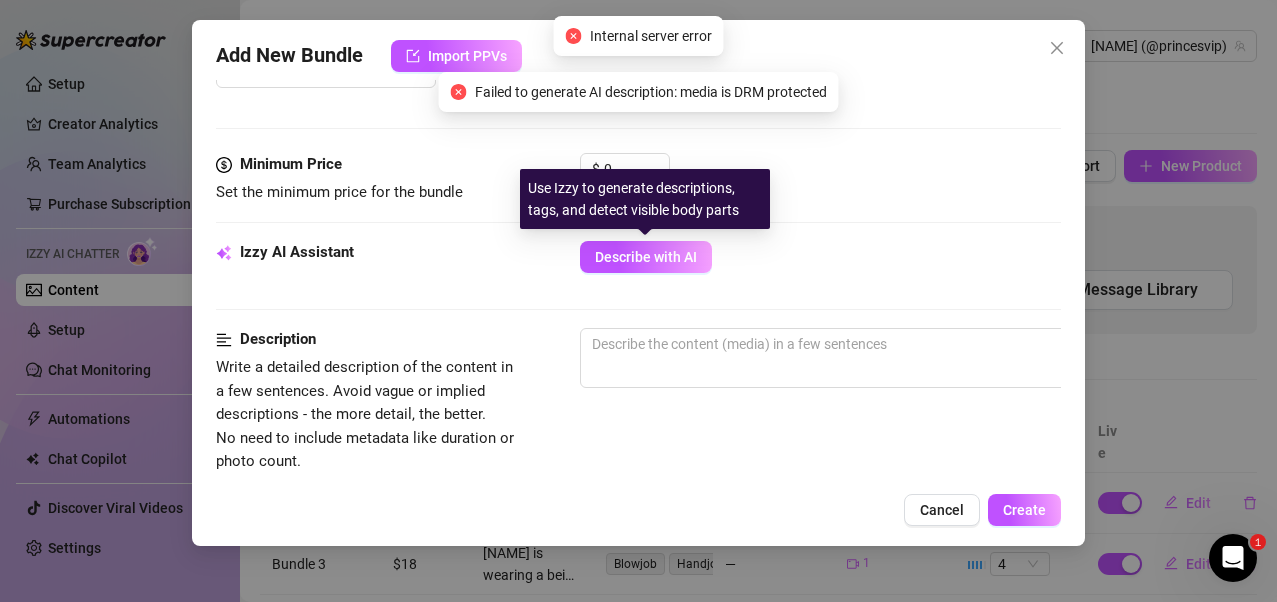 drag, startPoint x: 674, startPoint y: 246, endPoint x: 875, endPoint y: 119, distance: 237.76038 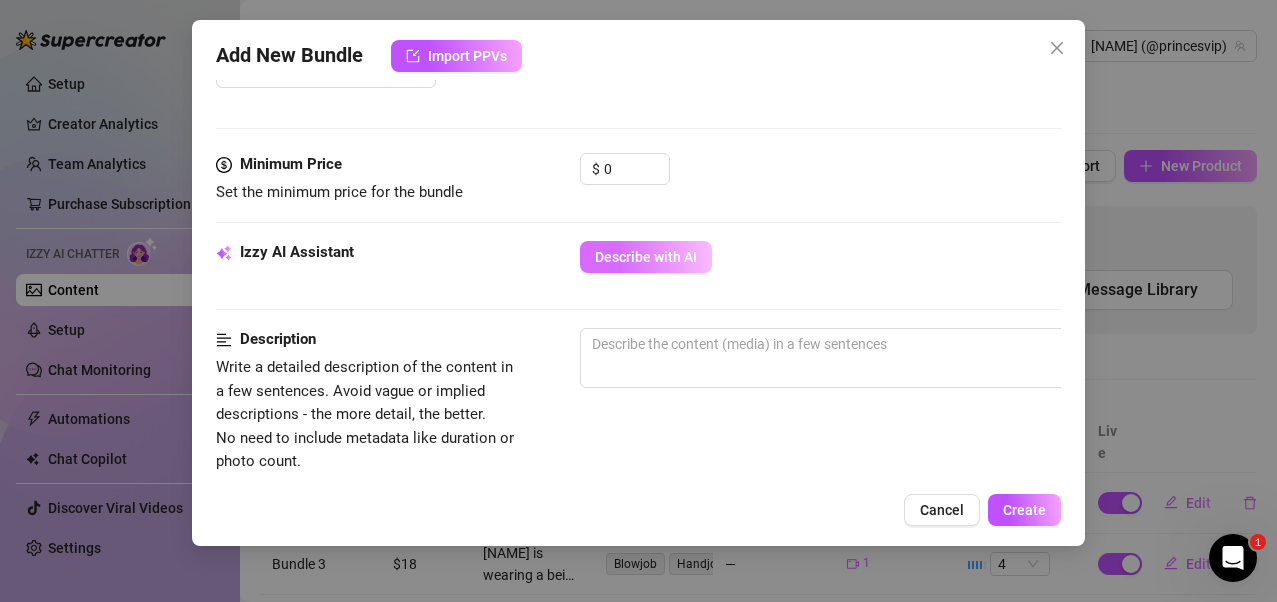 click on "Describe with AI" at bounding box center (646, 257) 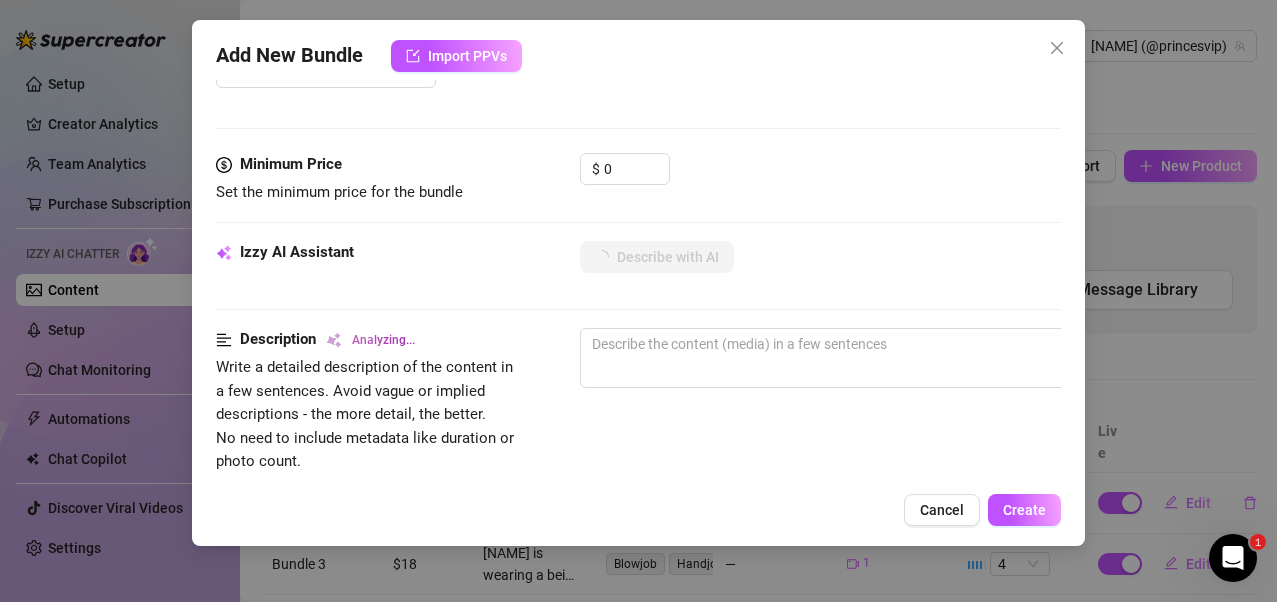 drag, startPoint x: 822, startPoint y: 270, endPoint x: 409, endPoint y: 235, distance: 414.4804 